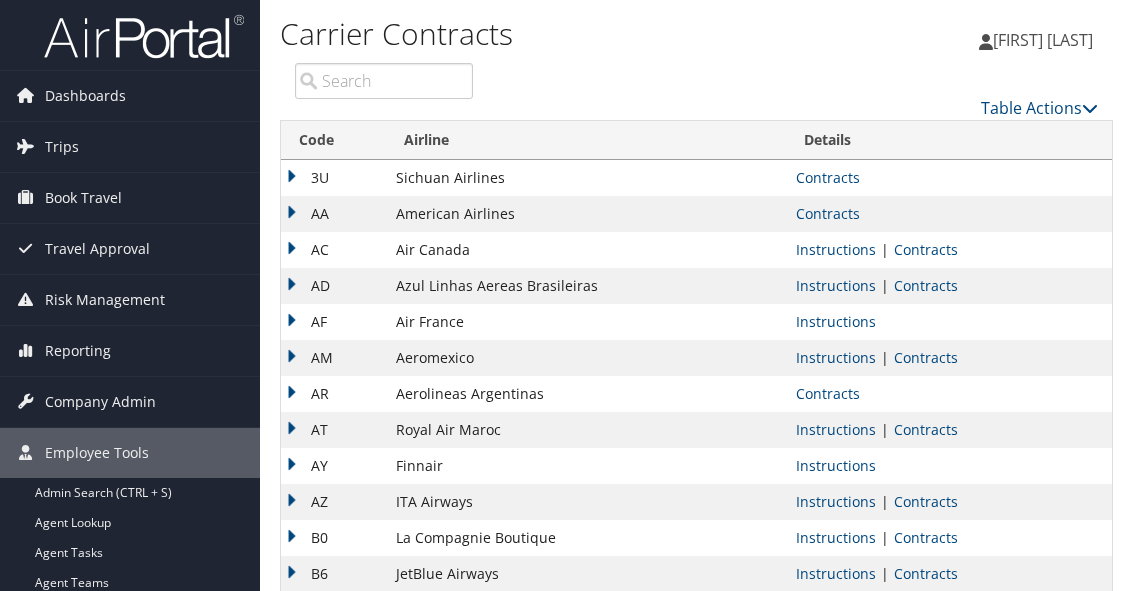 scroll, scrollTop: 0, scrollLeft: 0, axis: both 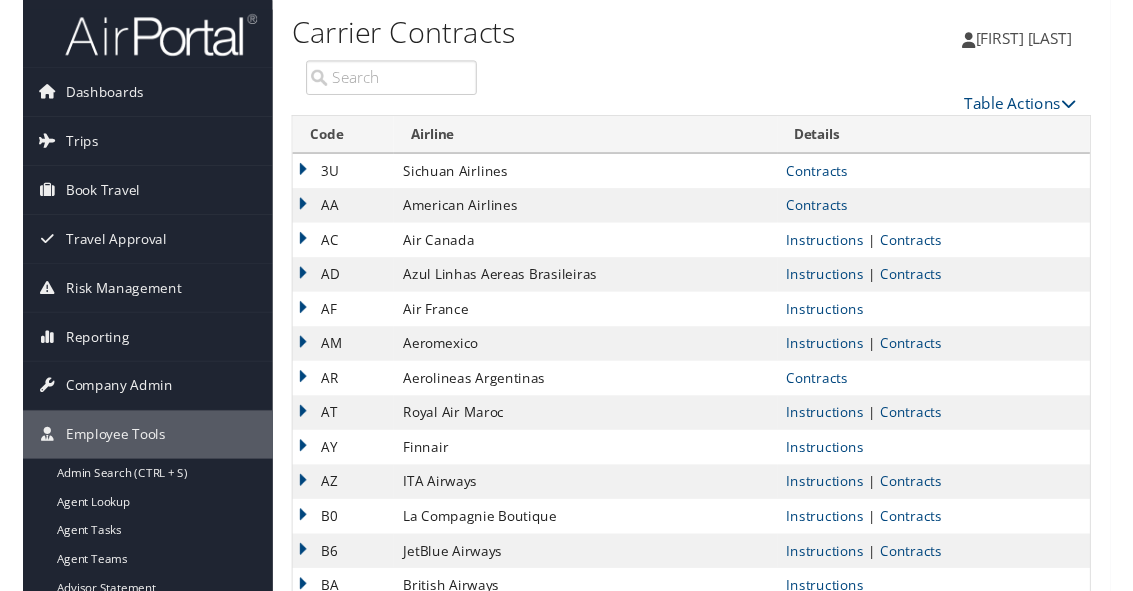 click on "Dashboards" at bounding box center (85, 96) 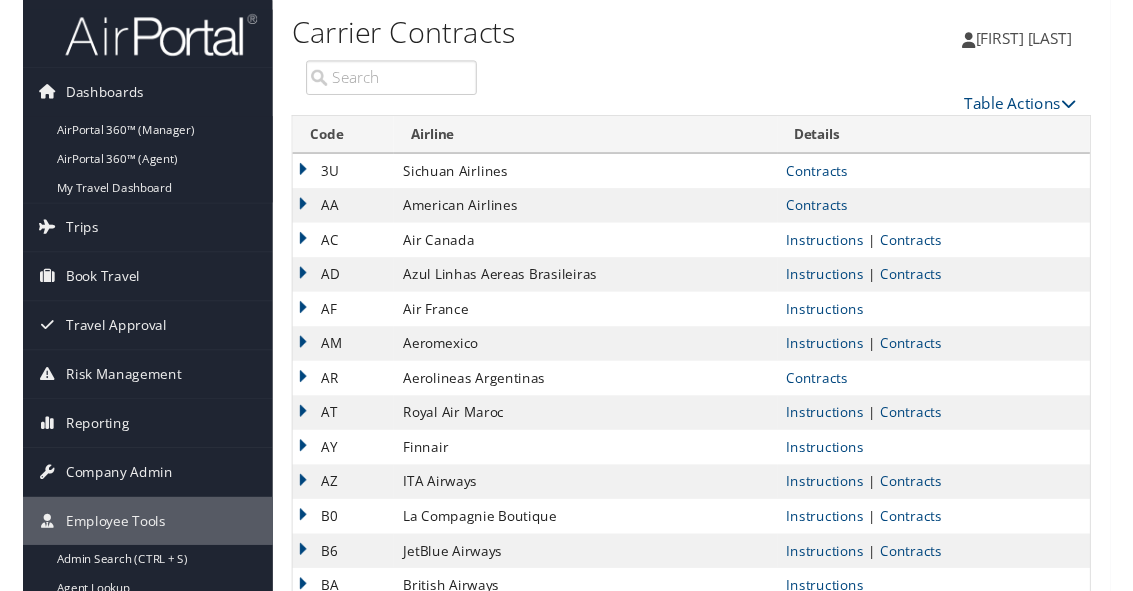 click on "AirPortal 360™ (Manager)" at bounding box center (130, 136) 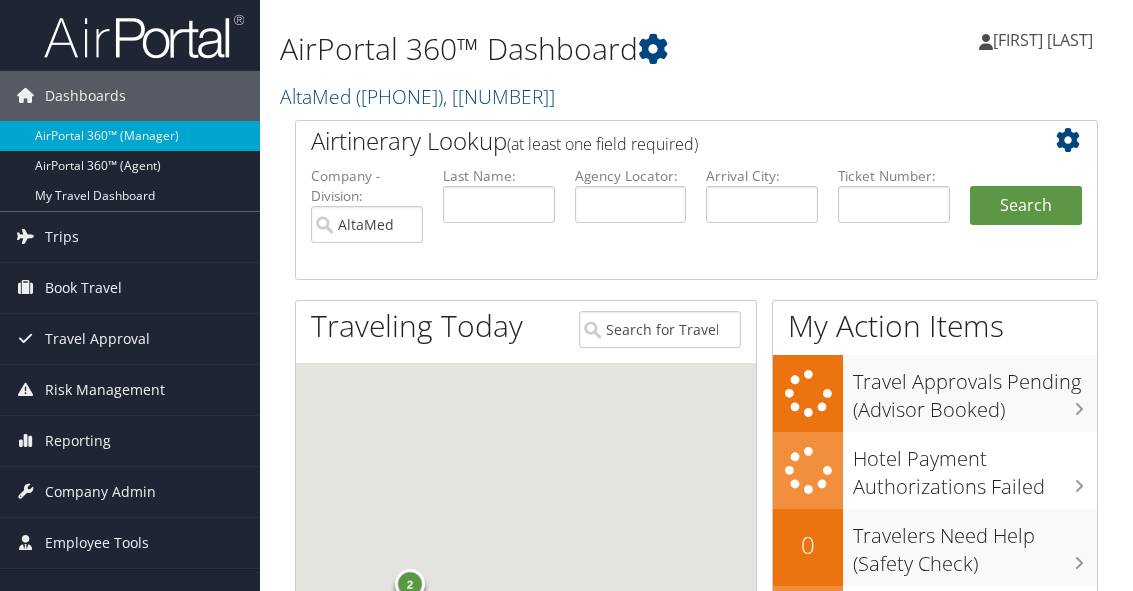 scroll, scrollTop: 0, scrollLeft: 0, axis: both 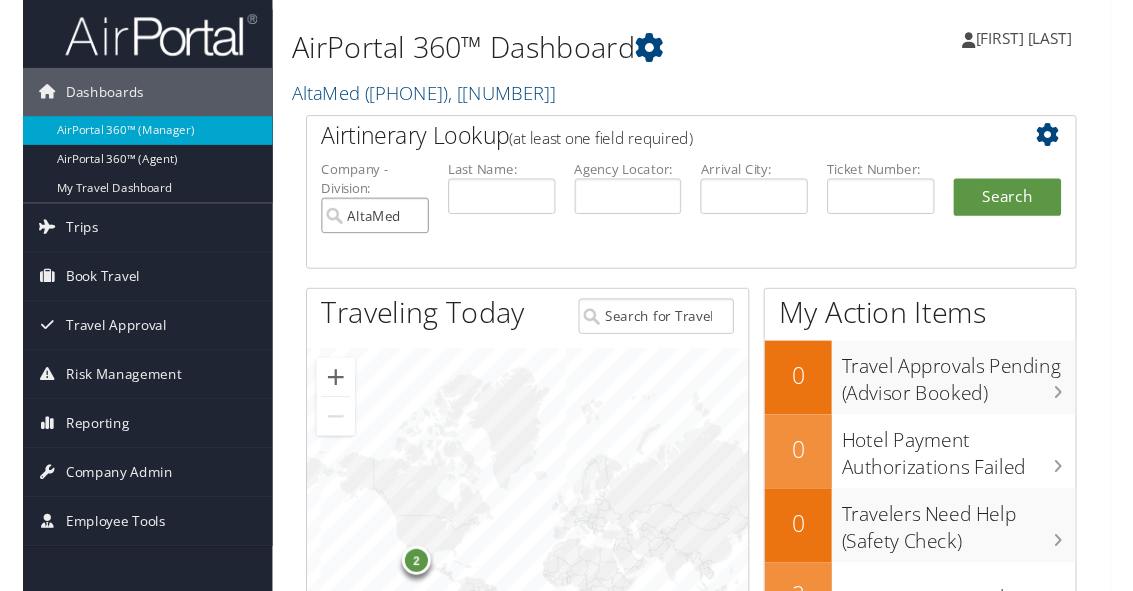 click on "AltaMed" at bounding box center (367, 224) 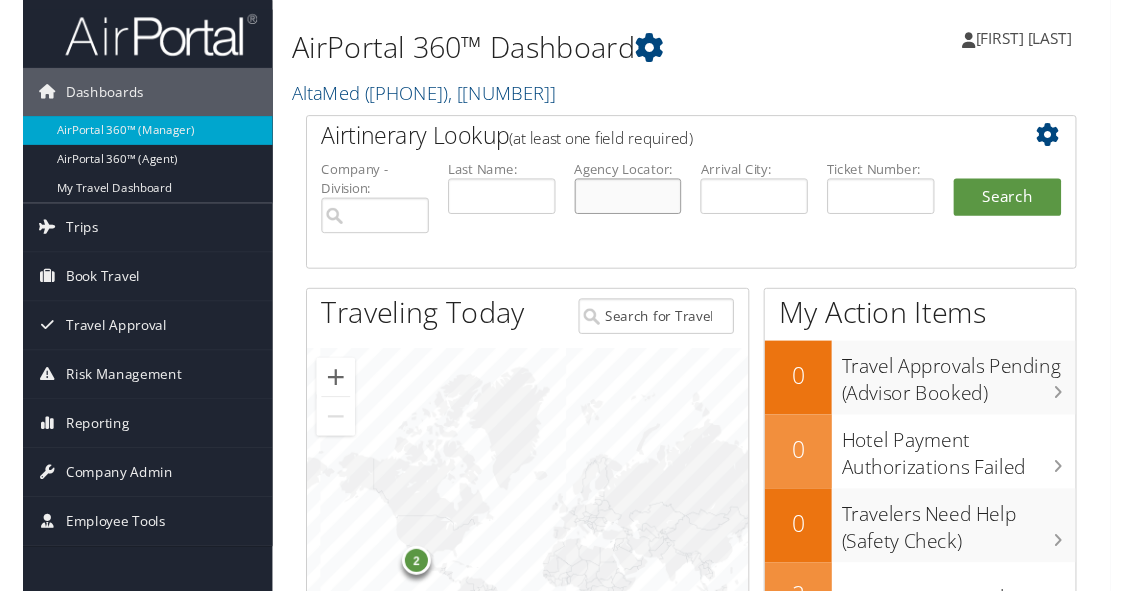 click at bounding box center (631, 204) 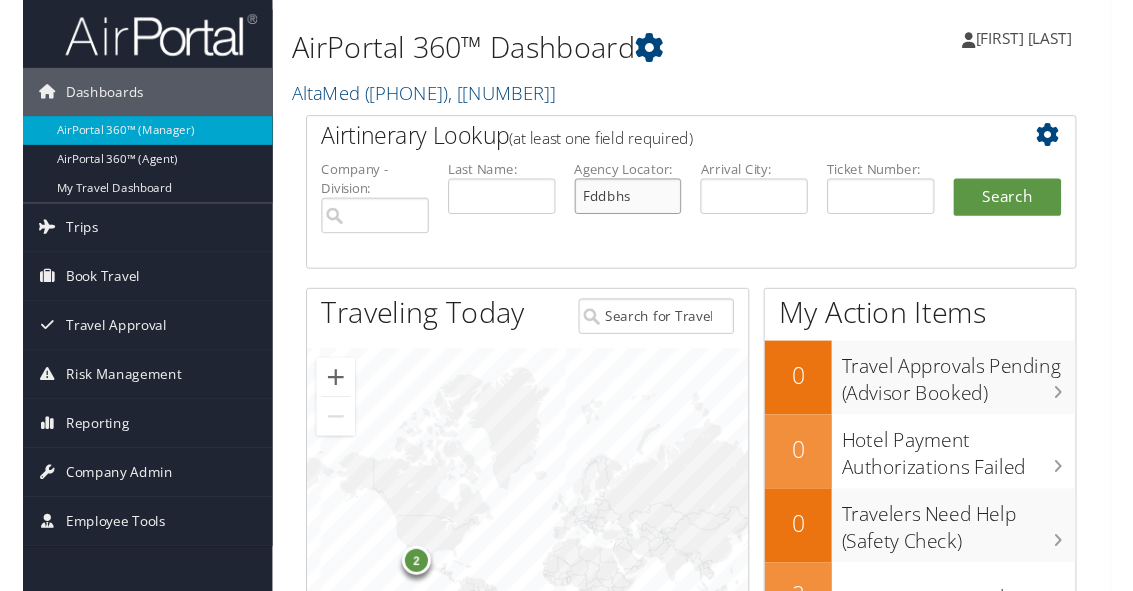 type on "Fddbhs" 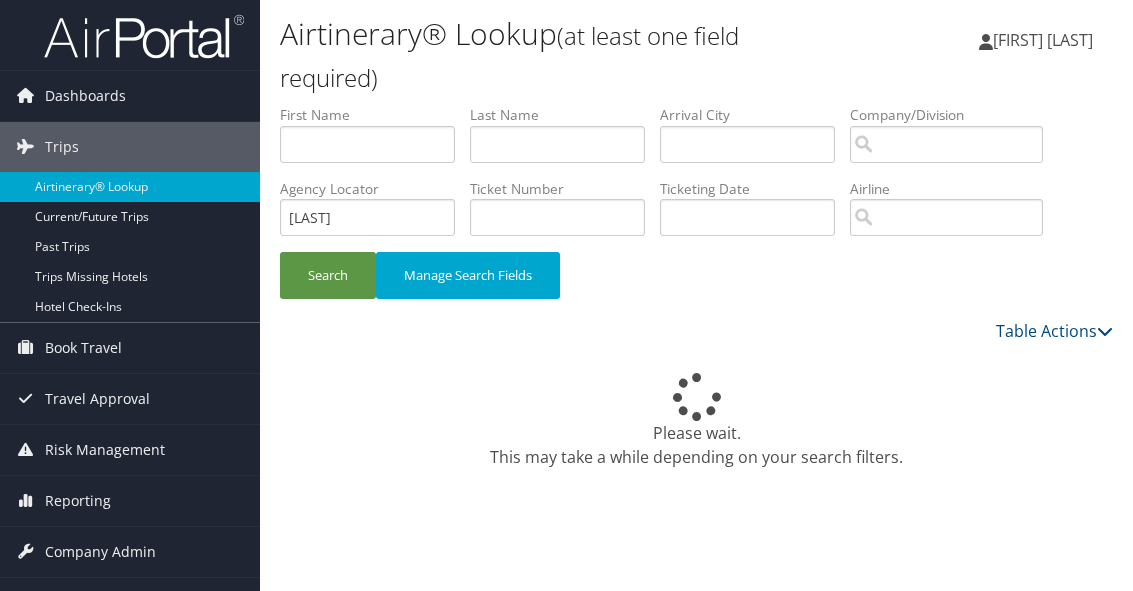 scroll, scrollTop: 0, scrollLeft: 0, axis: both 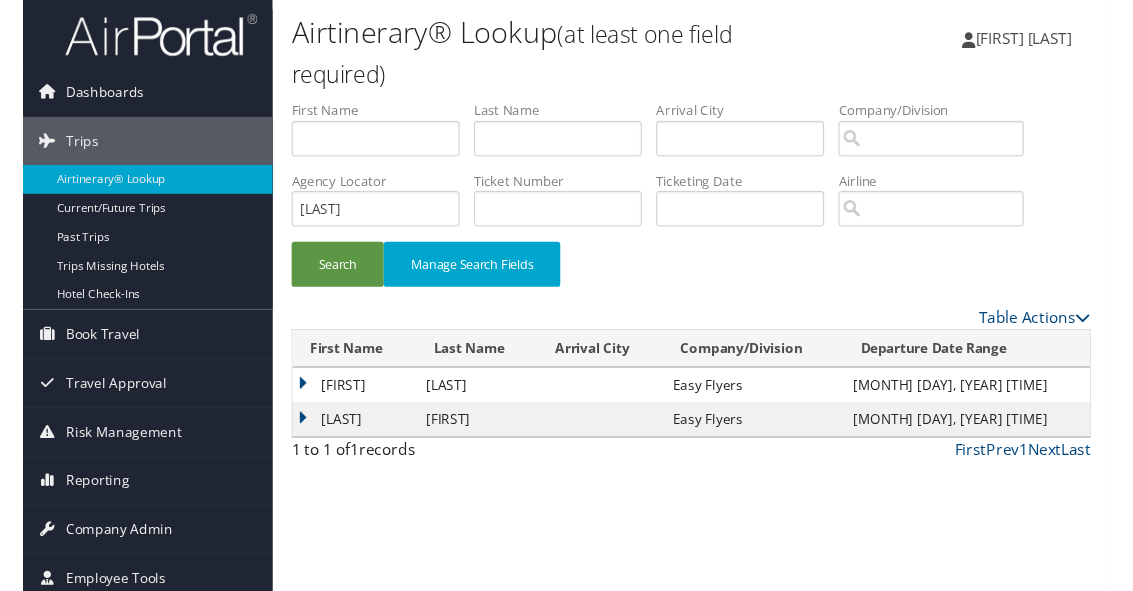 click on "[FIRST]" at bounding box center (345, 401) 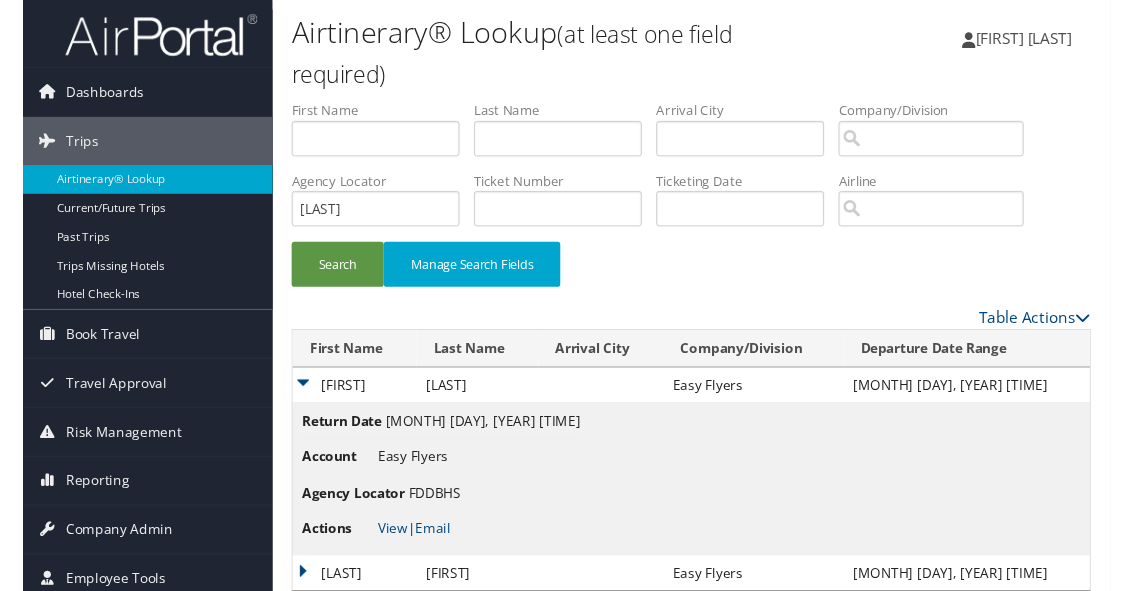 click on "View" at bounding box center (385, 550) 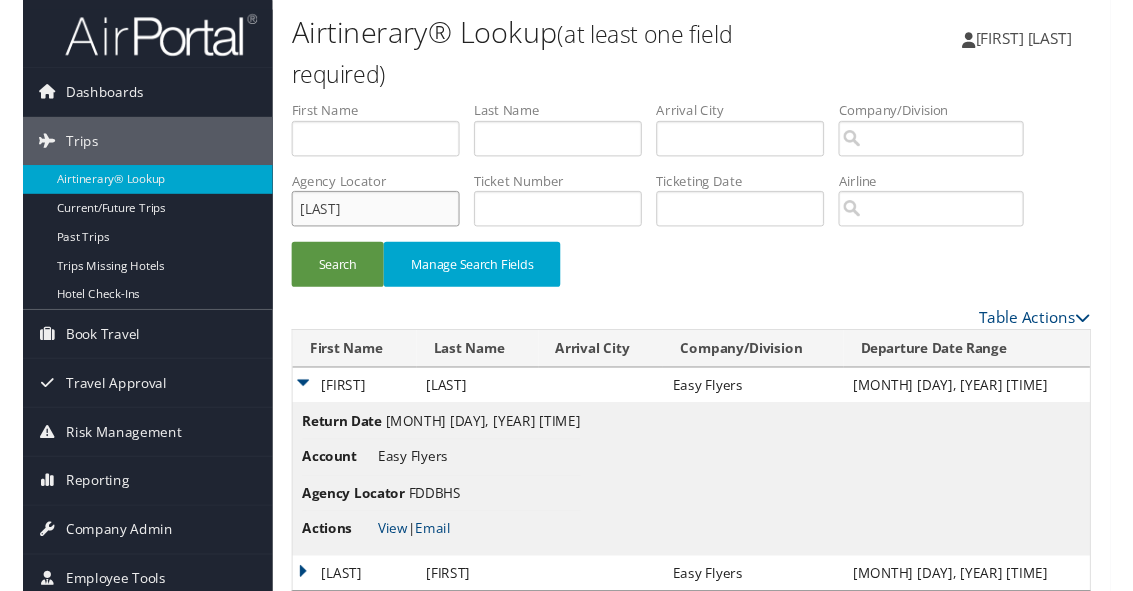 click on "[LAST]" at bounding box center [367, 217] 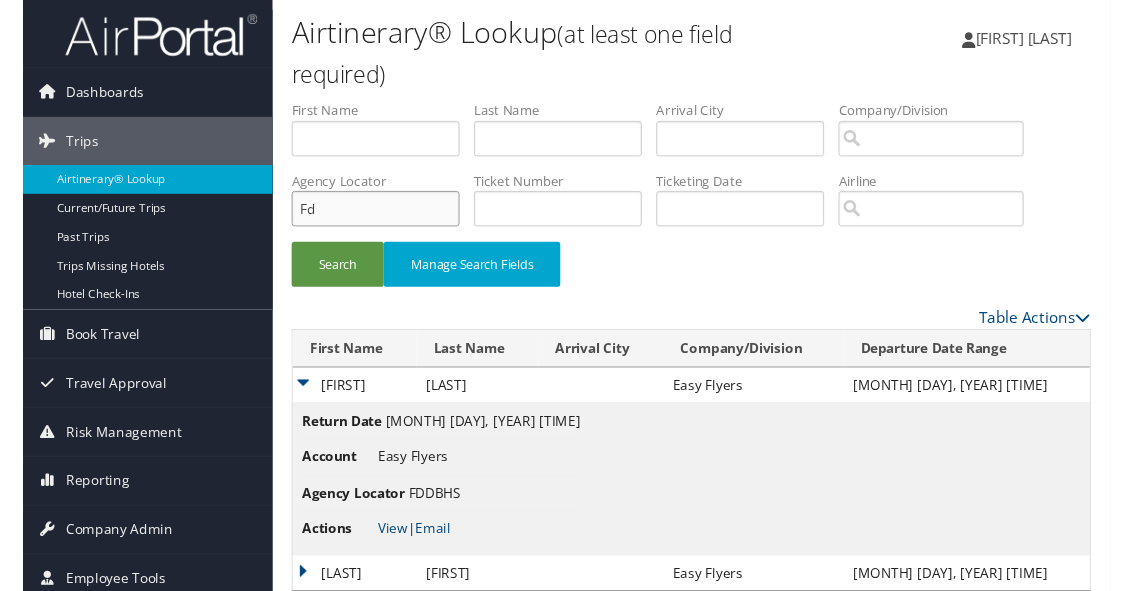 type on "F" 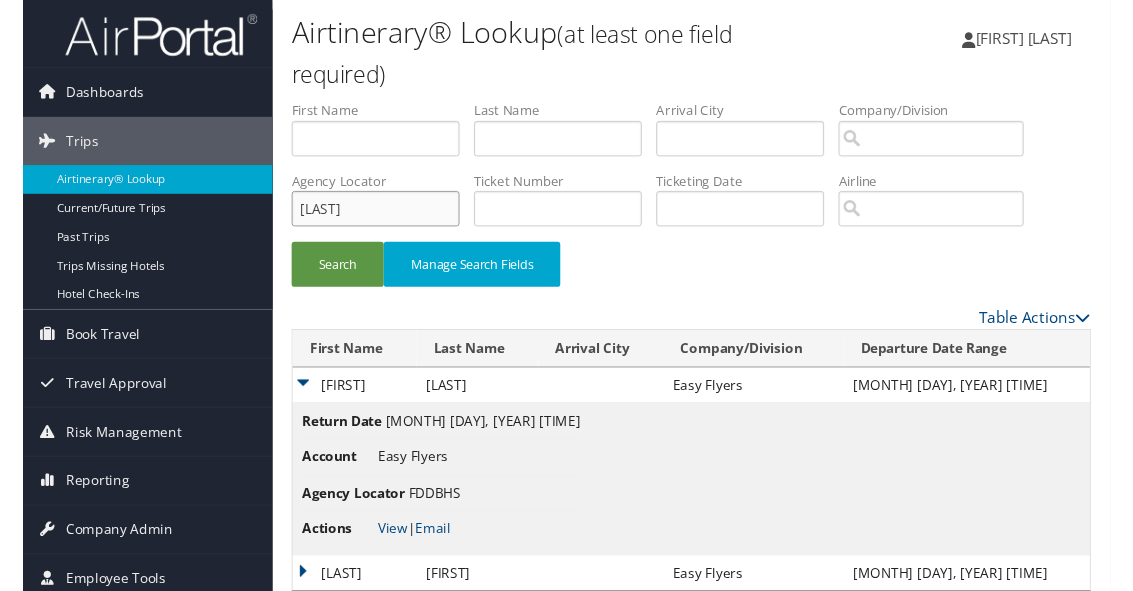 click on "Search" at bounding box center [328, 275] 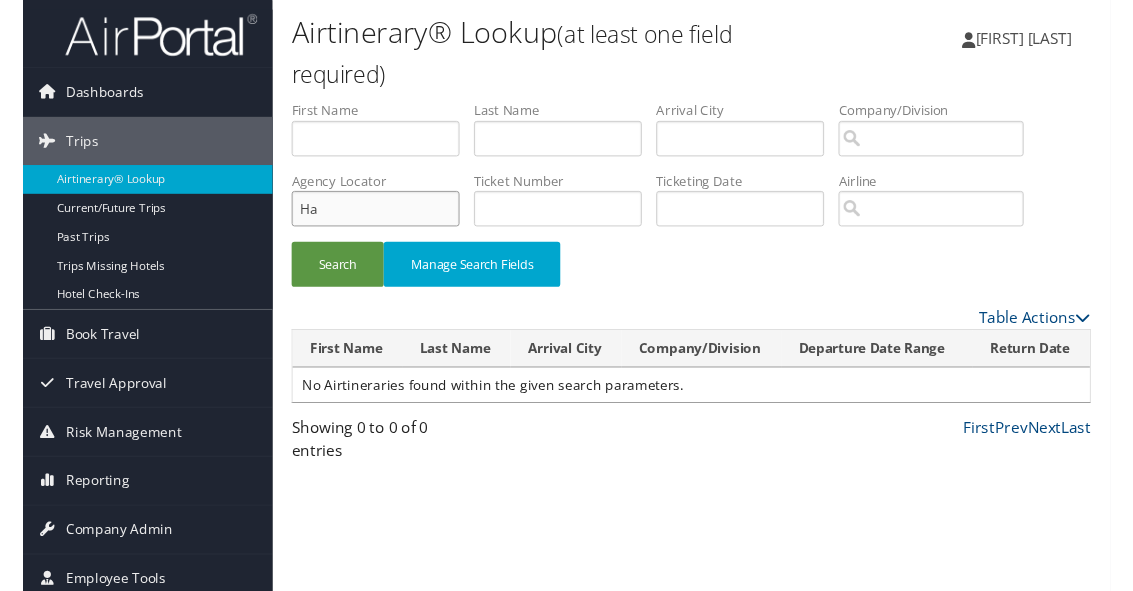 type on "H" 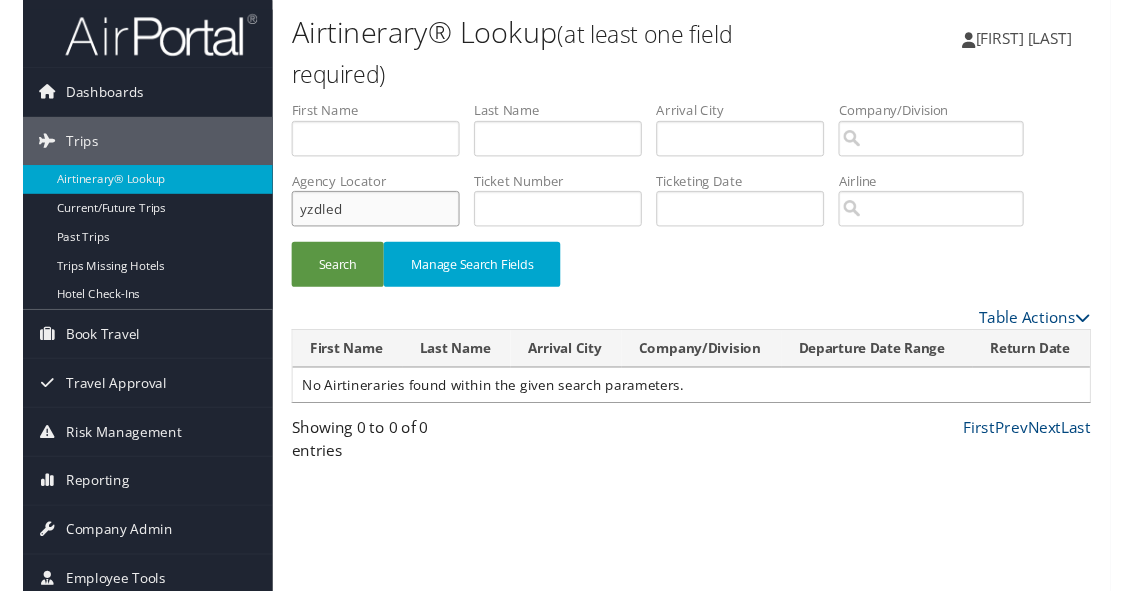 type on "yzdled" 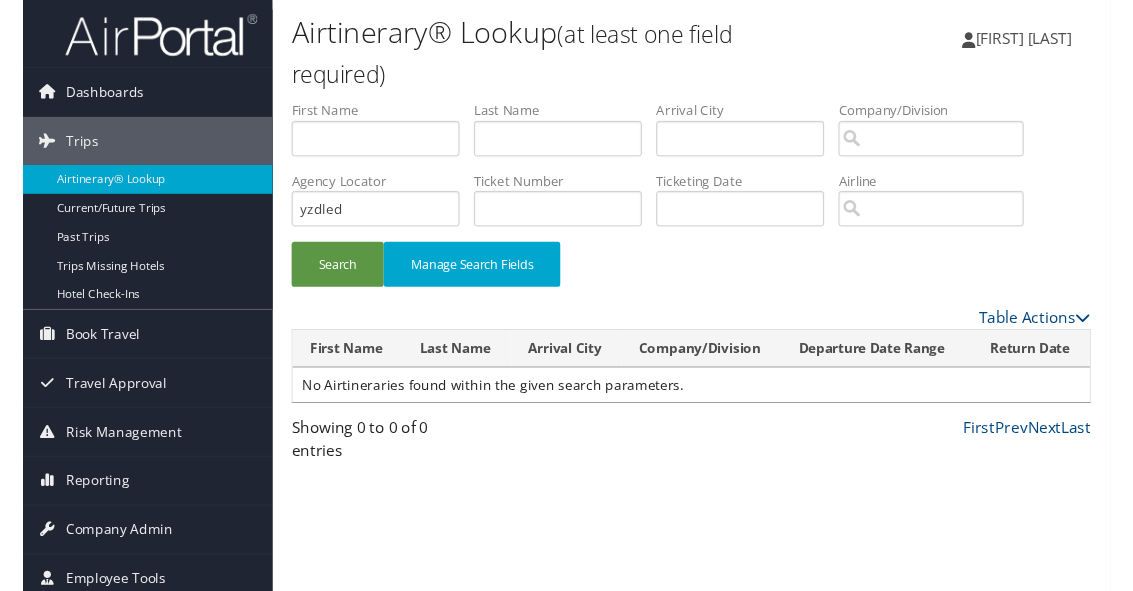 click on "Search" at bounding box center [328, 275] 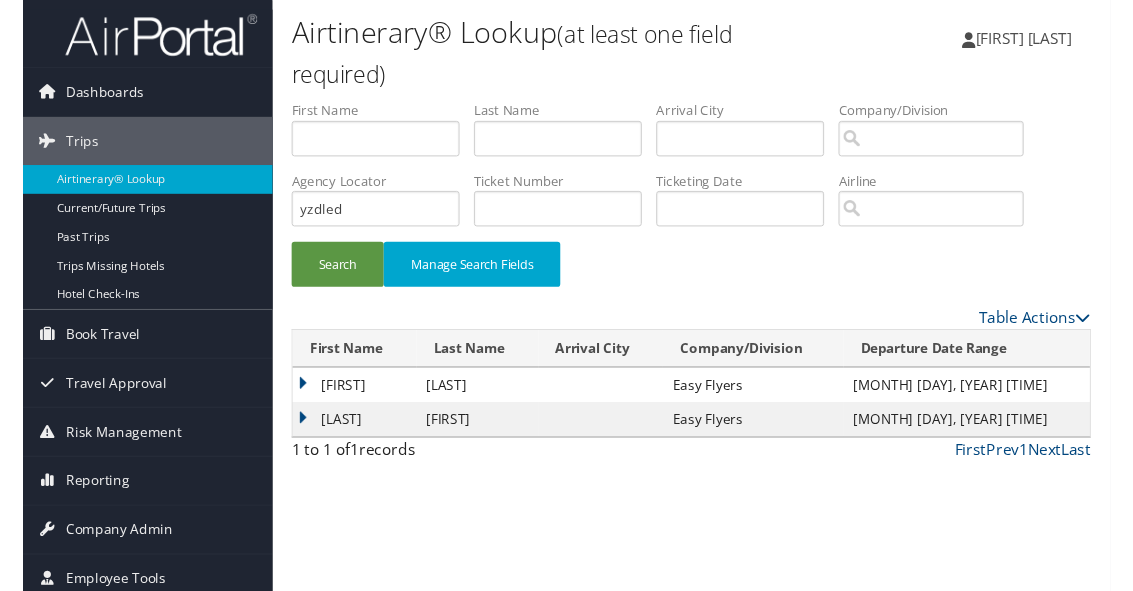 click on "[LAST]" at bounding box center [345, 437] 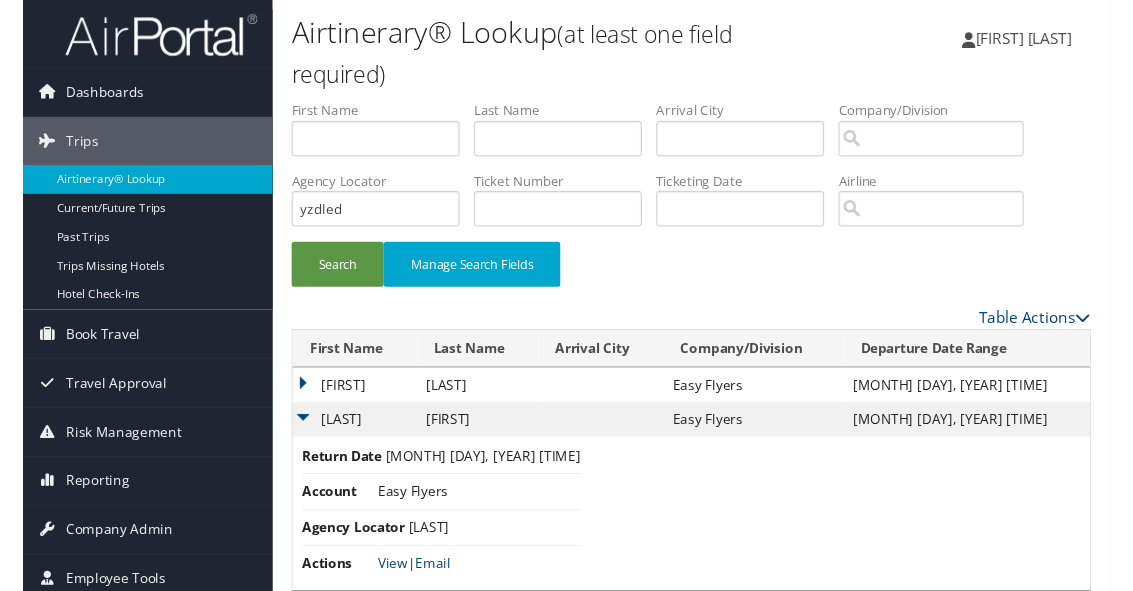 click on "View" at bounding box center (385, 586) 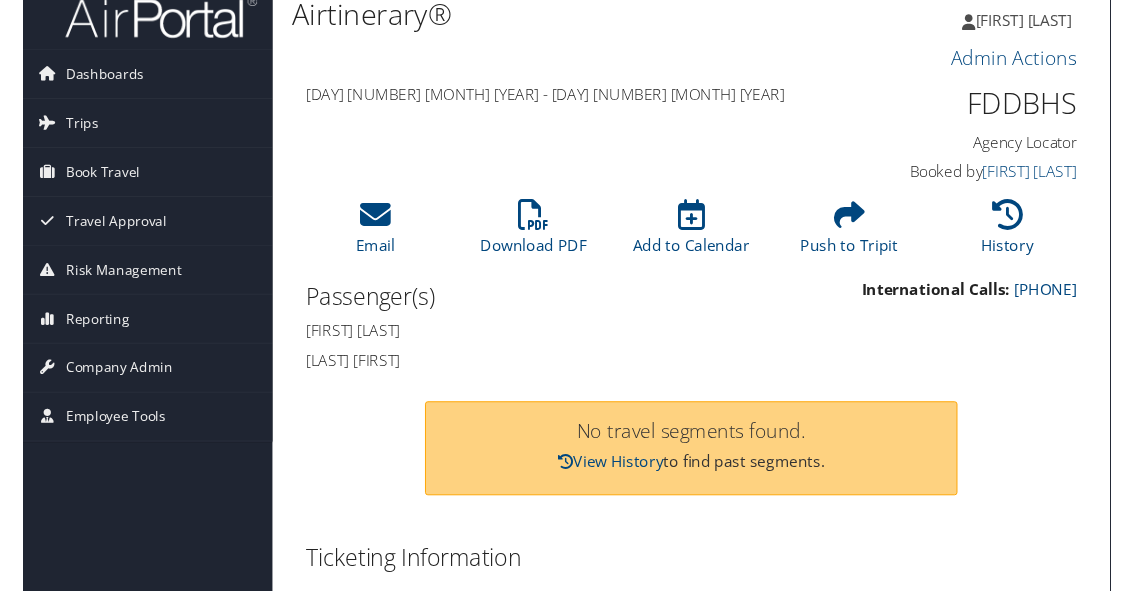 scroll, scrollTop: 0, scrollLeft: 0, axis: both 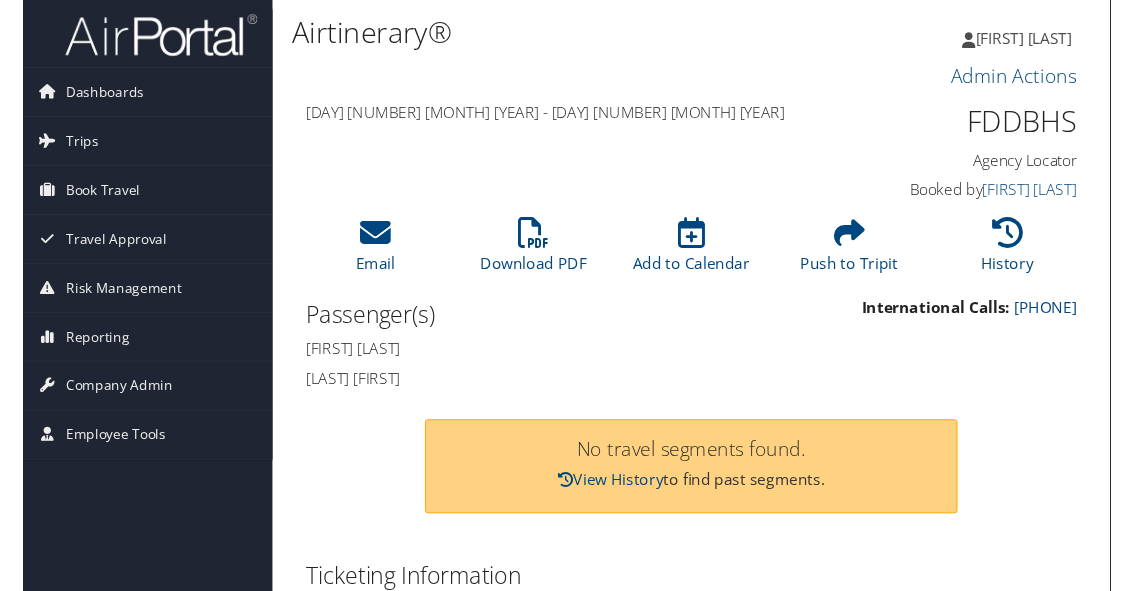 click at bounding box center (367, 242) 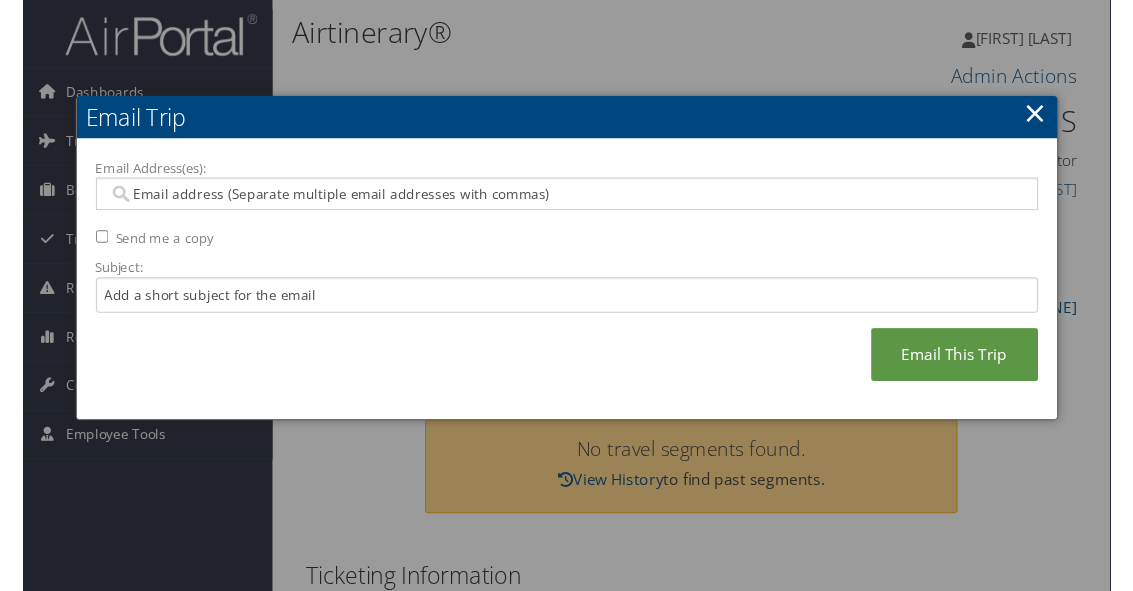 click on "Email Address(es):" at bounding box center [566, 202] 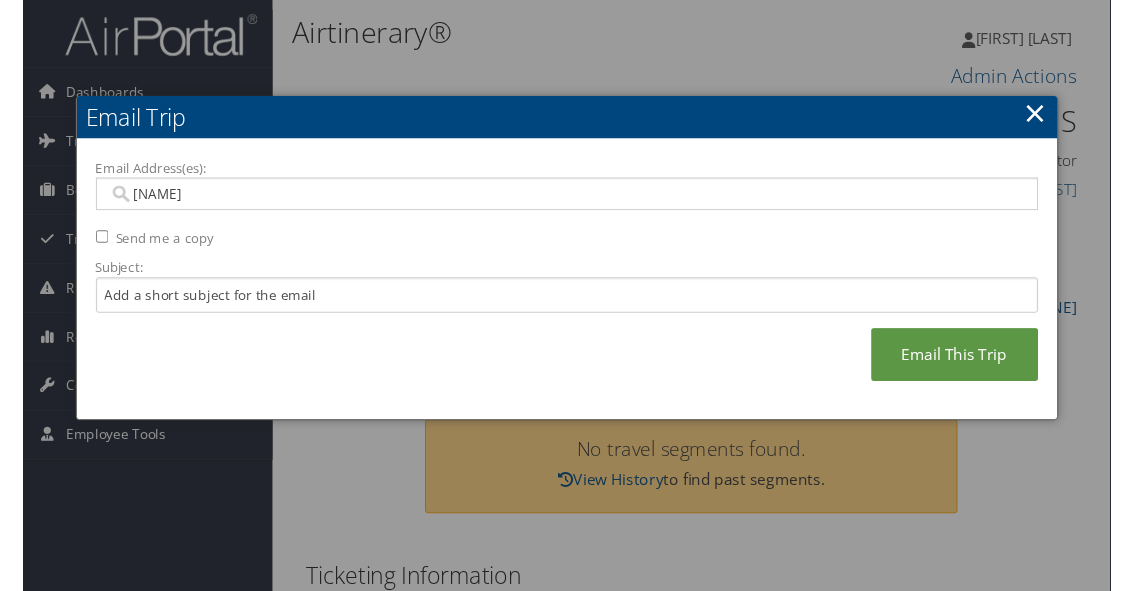 type on "Veronica" 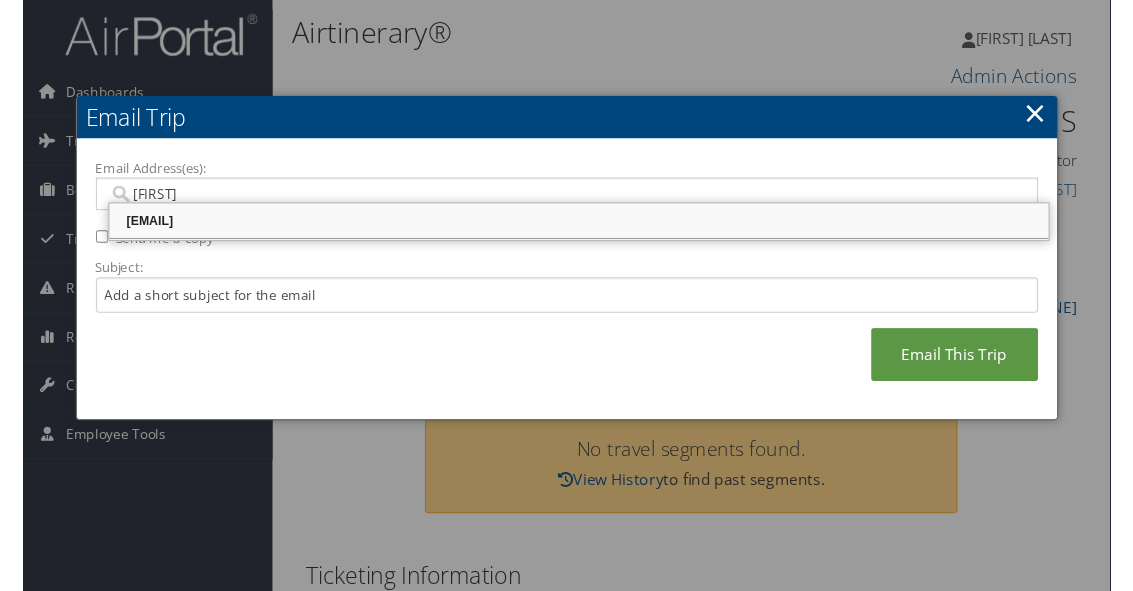 click on "Veronica.sanchez@easyflyers.com" at bounding box center (579, 230) 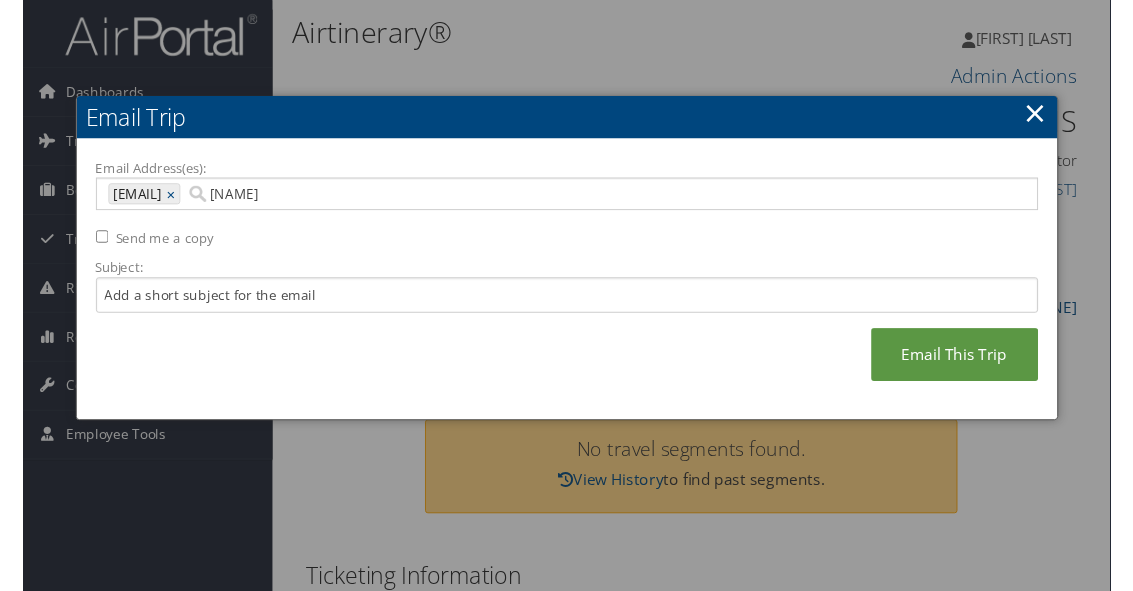 type on "Adrian" 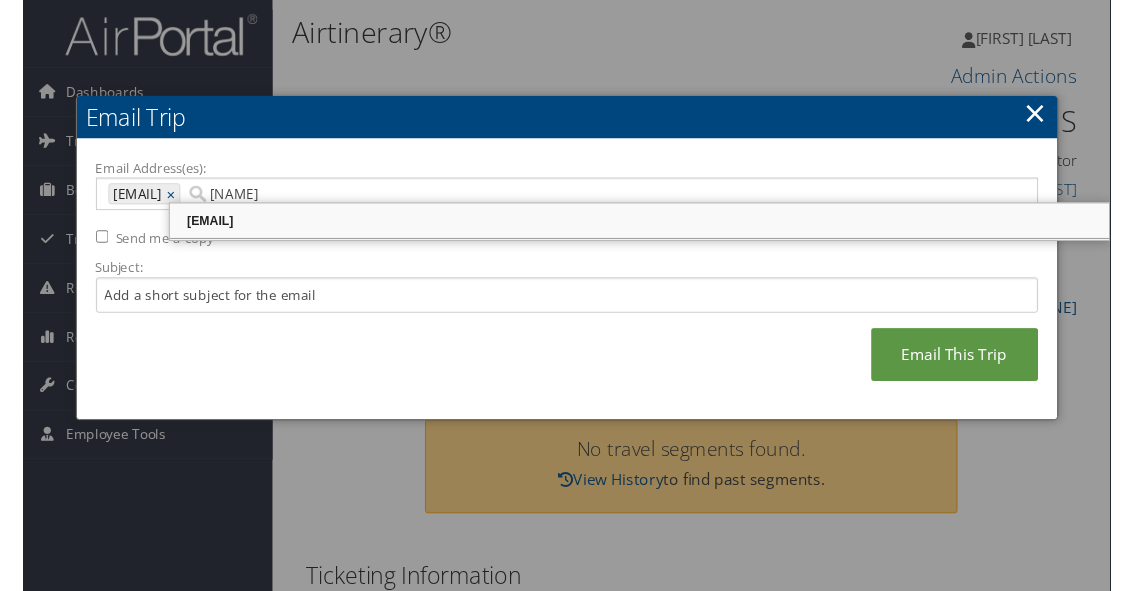 click on "ADRIAN.SANCHEZ@EASYFLYERS.COM" at bounding box center [642, 230] 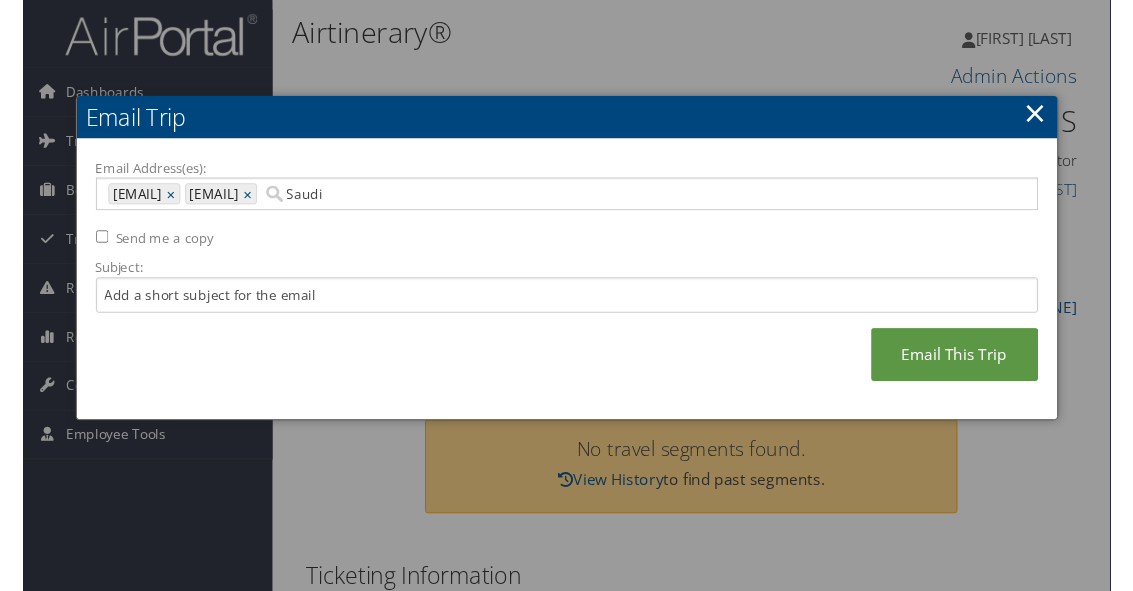 type on "Saudia" 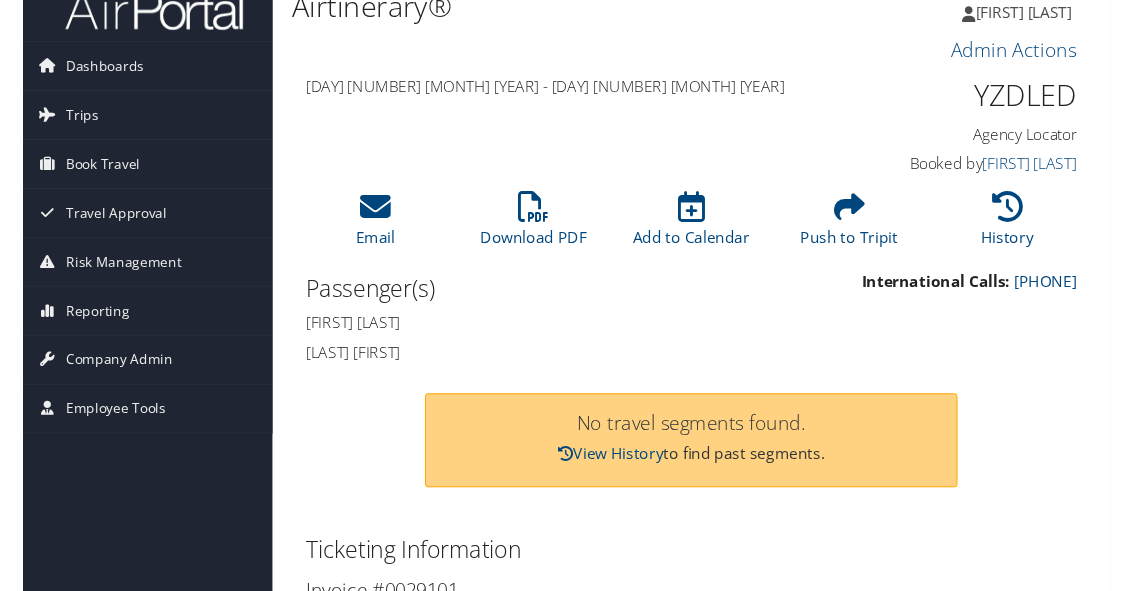 scroll, scrollTop: 0, scrollLeft: 0, axis: both 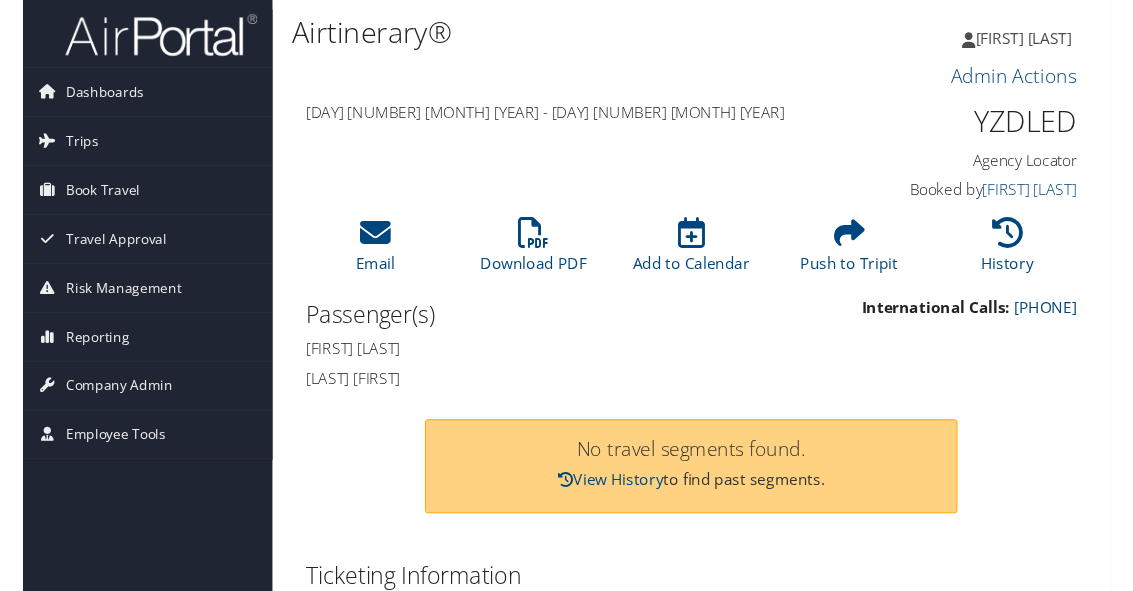 click at bounding box center [367, 242] 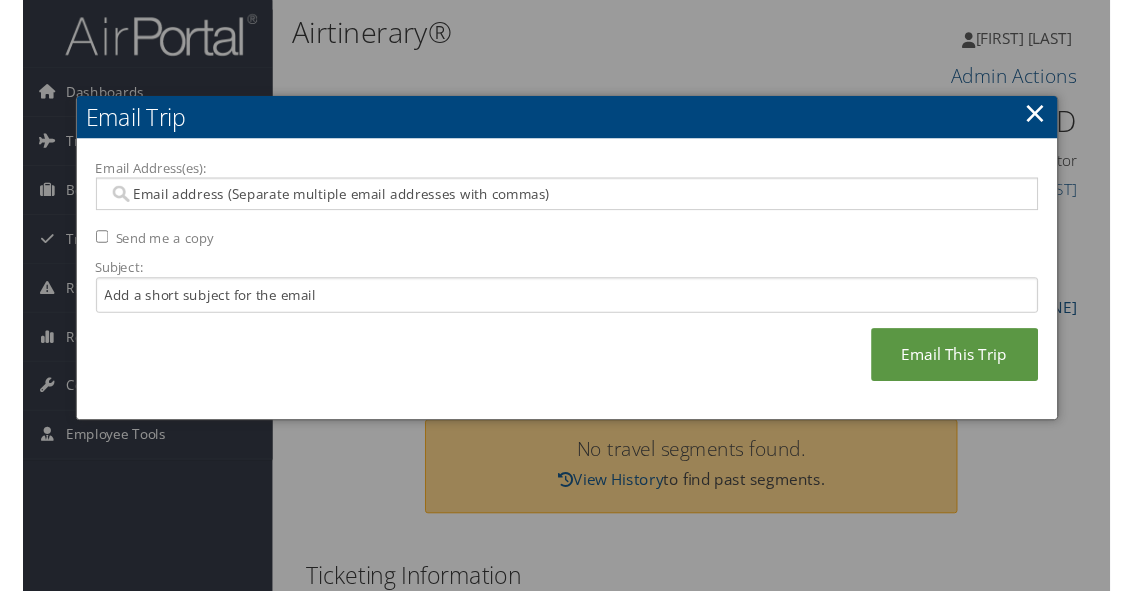 click on "Email Address(es):" at bounding box center [566, 202] 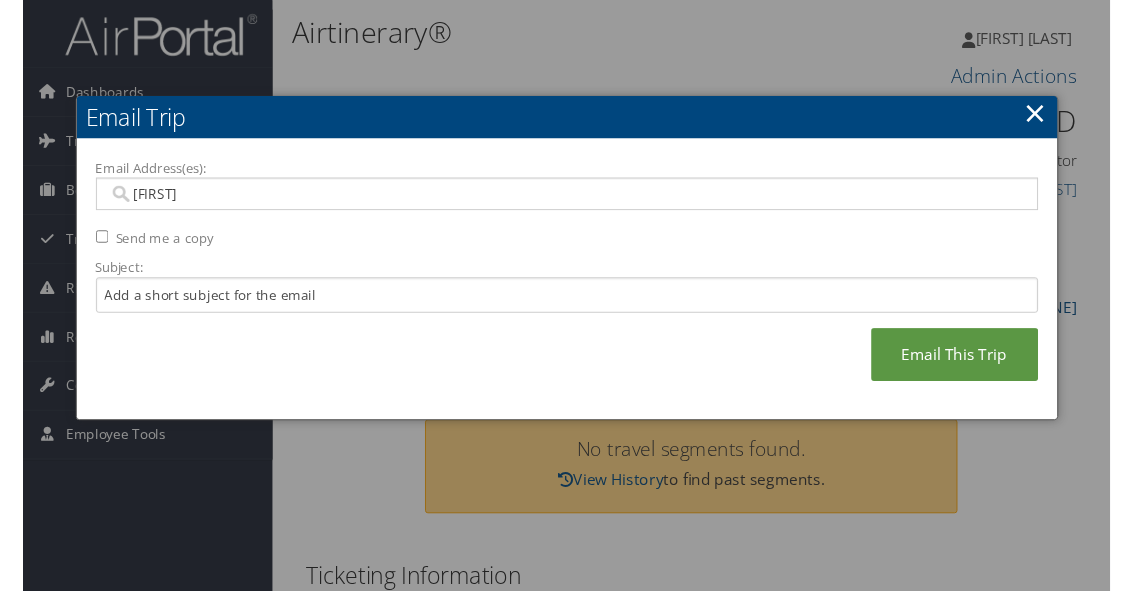 type on "[FIRST]" 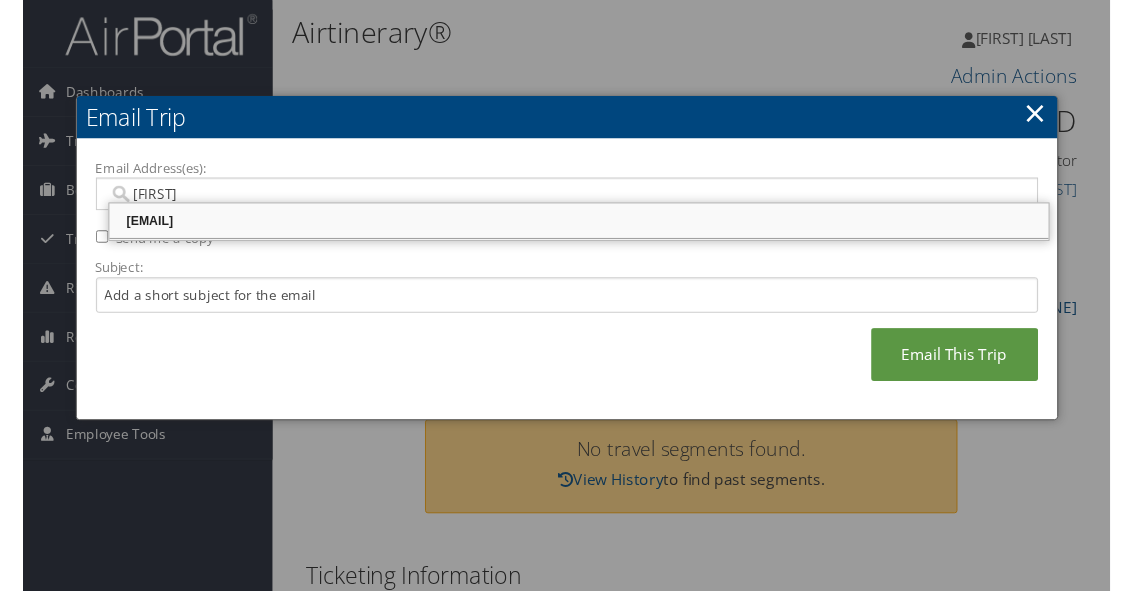 click on "[EMAIL]" at bounding box center [579, 230] 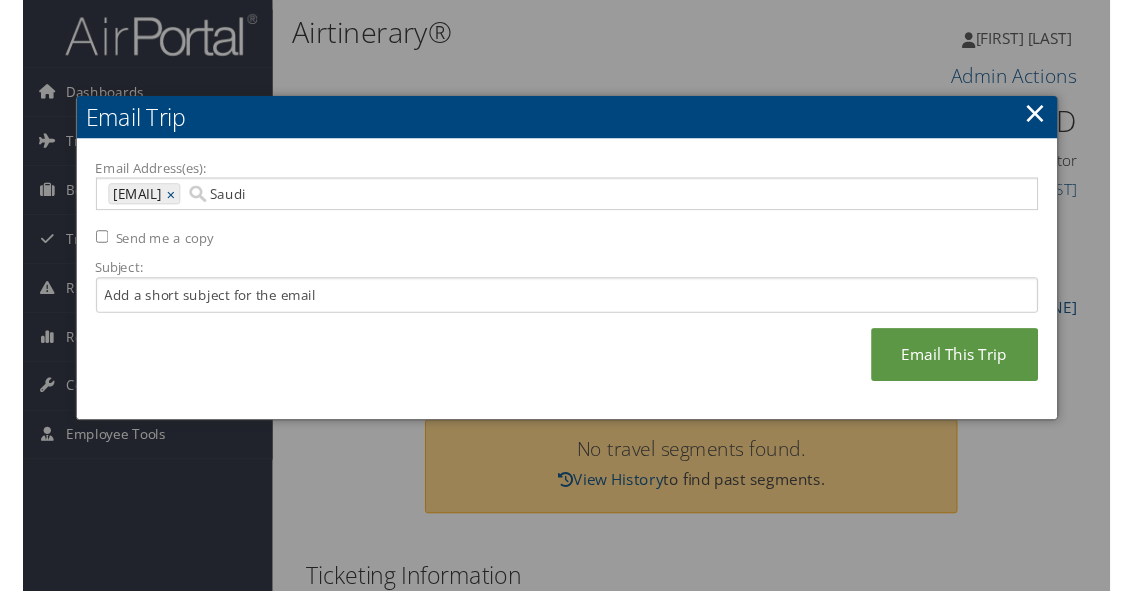 type on "Saudia" 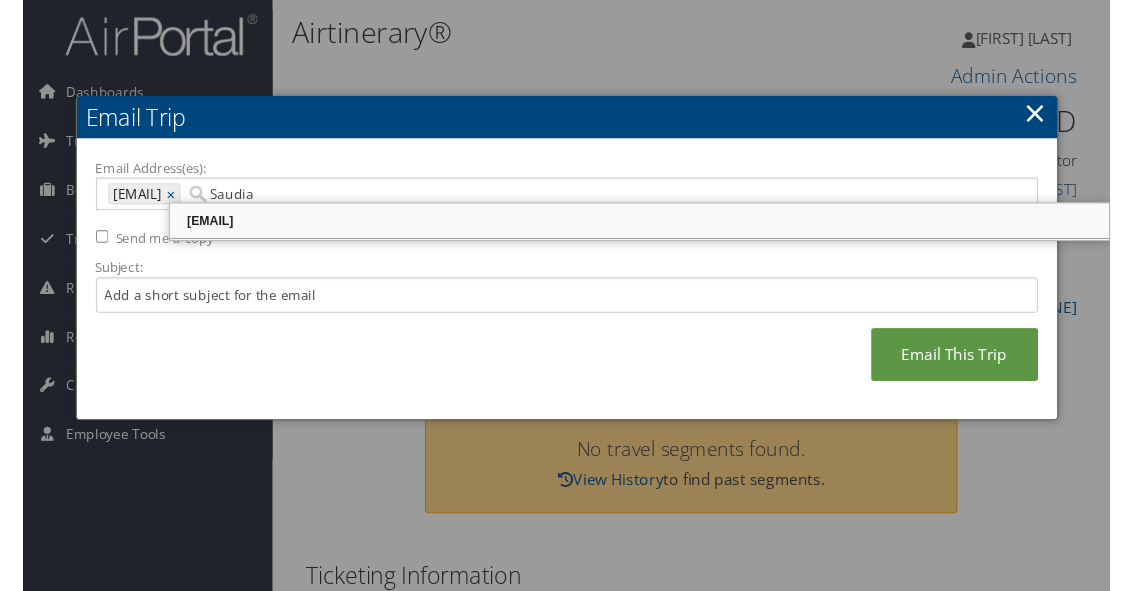 click on "[EMAIL]" at bounding box center [642, 230] 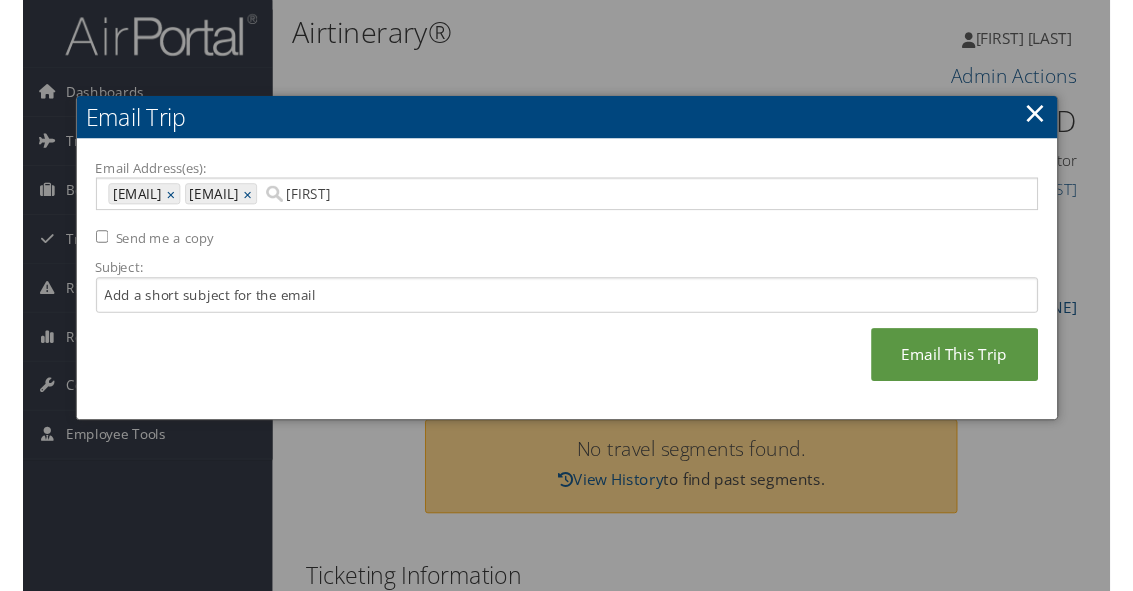 type on "[FIRST]" 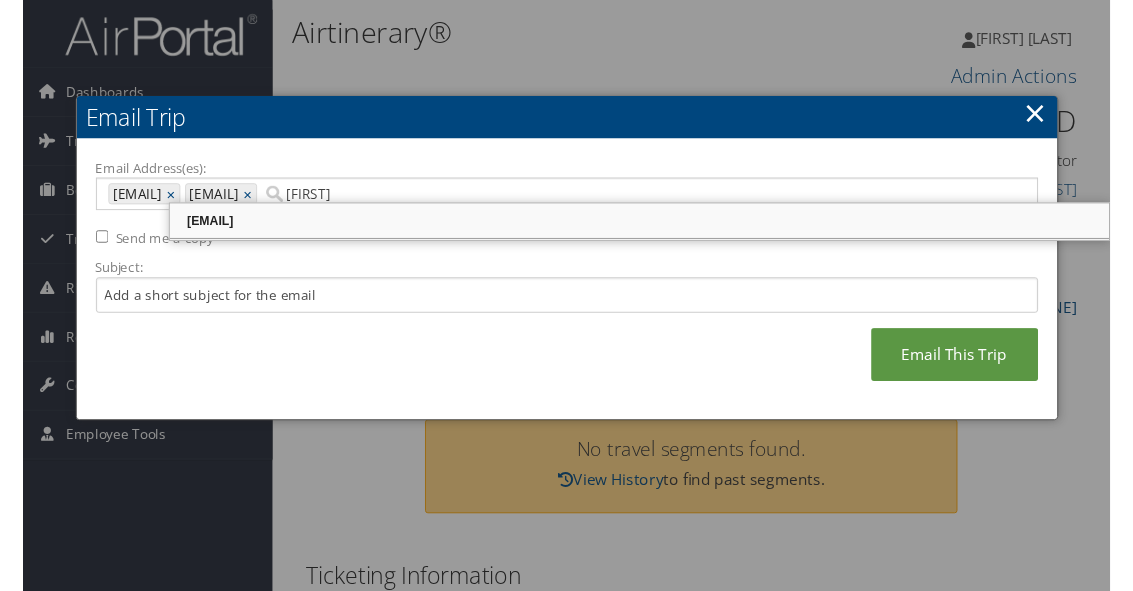 click on "[EMAIL]" at bounding box center (642, 230) 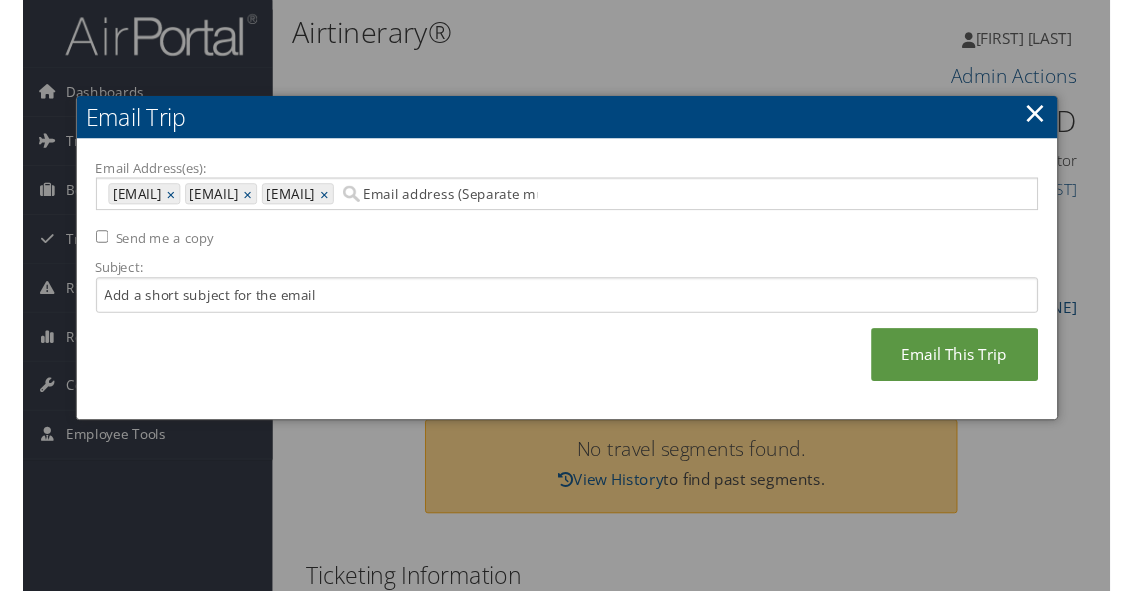 click on "Email This Trip" at bounding box center [971, 369] 